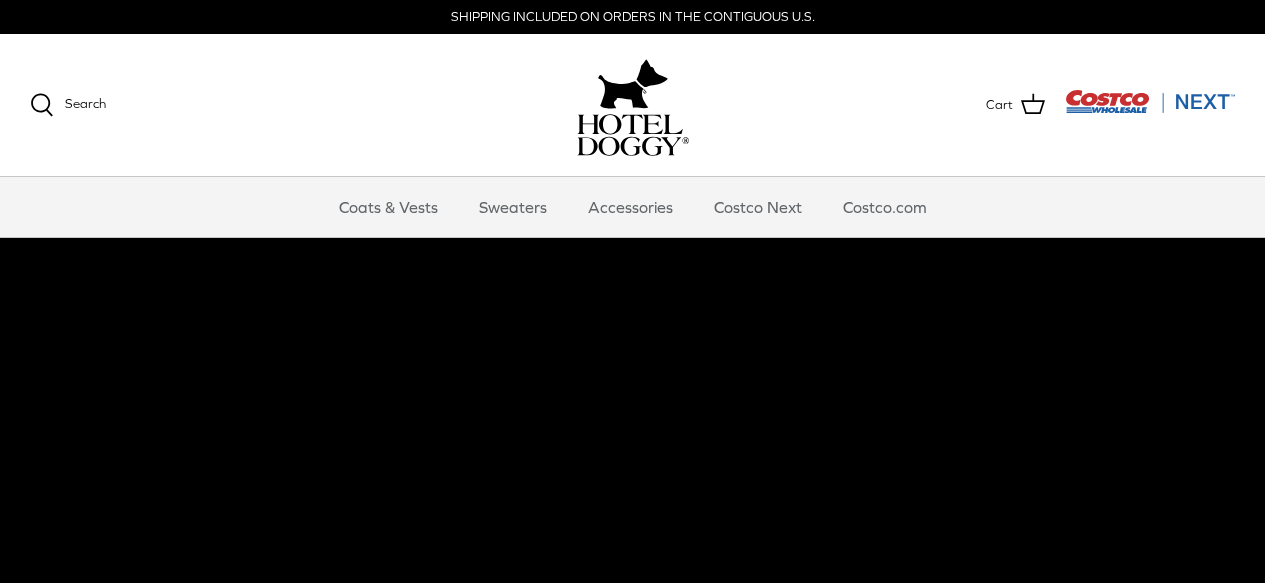 scroll, scrollTop: 0, scrollLeft: 0, axis: both 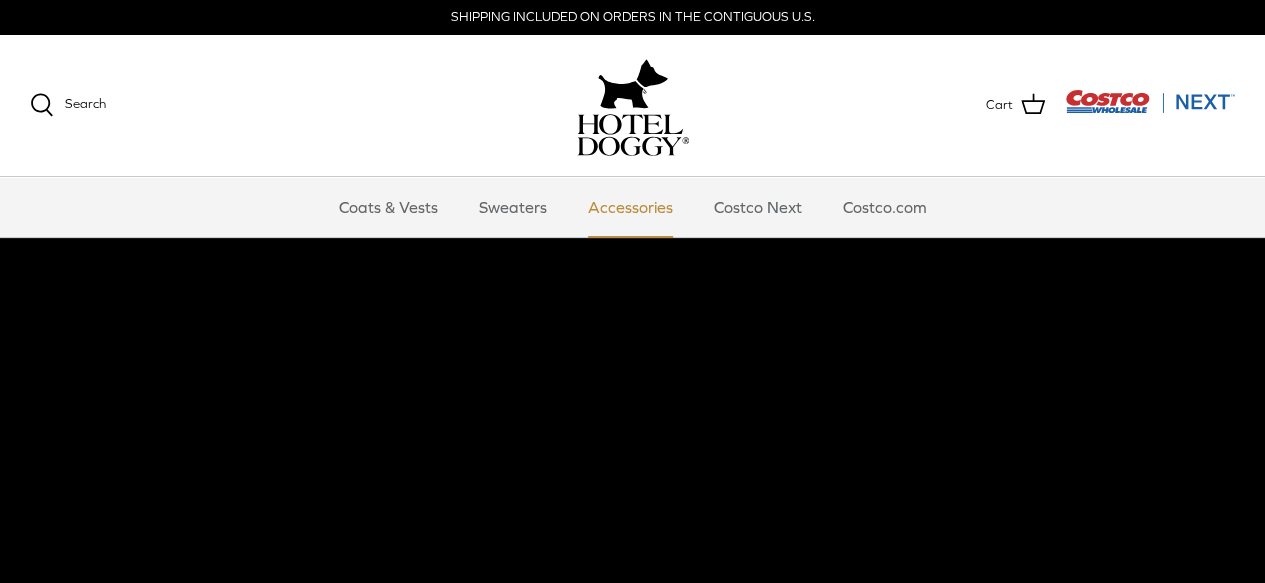 click on "Accessories" at bounding box center (630, 207) 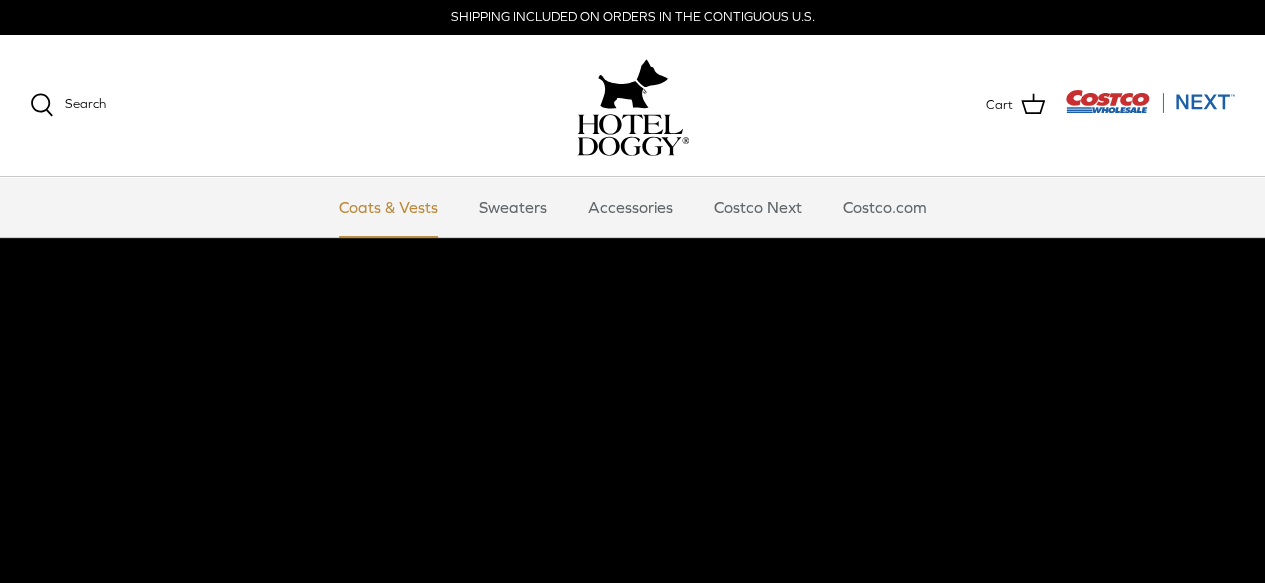 click on "Coats & Vests" at bounding box center (388, 207) 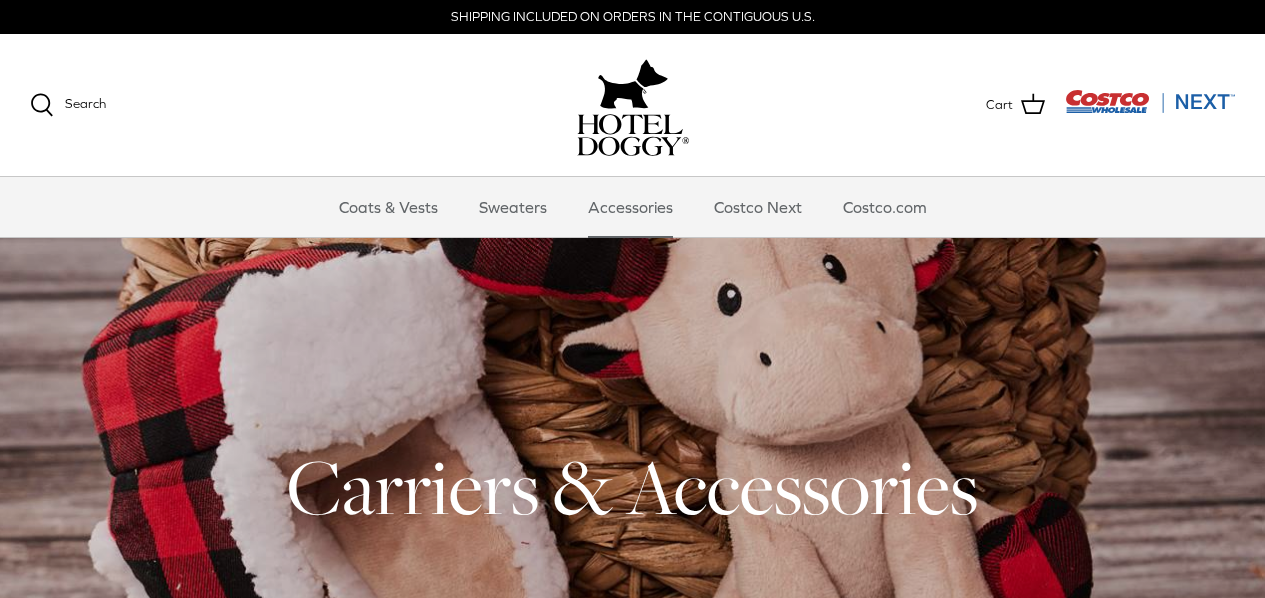 scroll, scrollTop: 0, scrollLeft: 0, axis: both 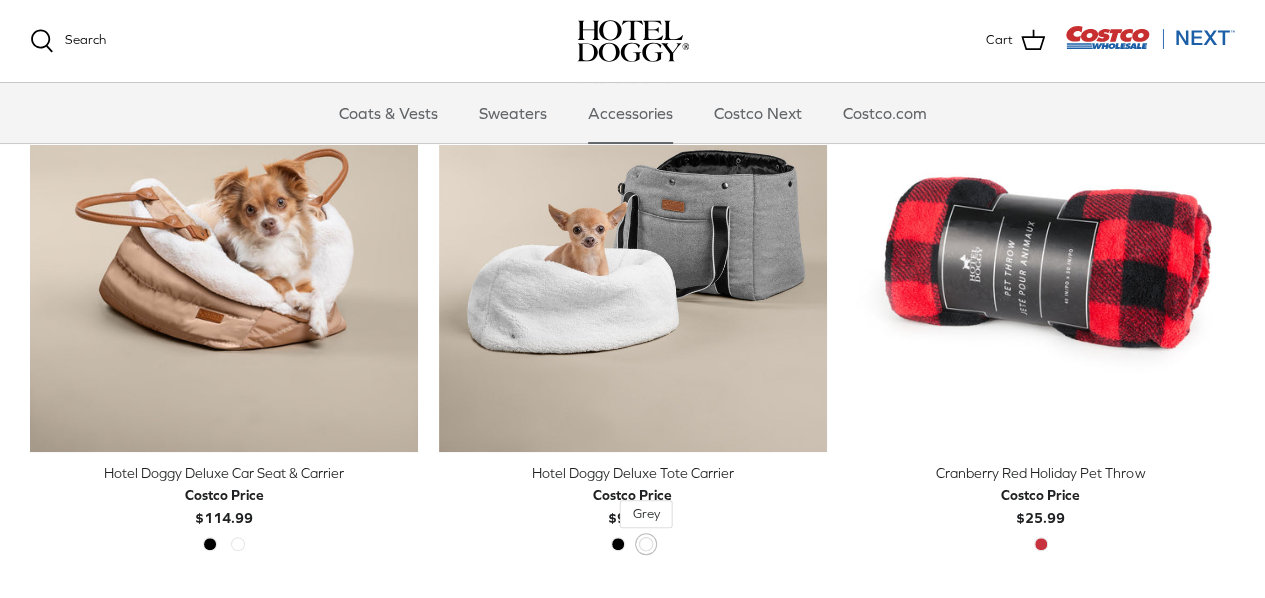 click on "Grey" at bounding box center [646, 544] 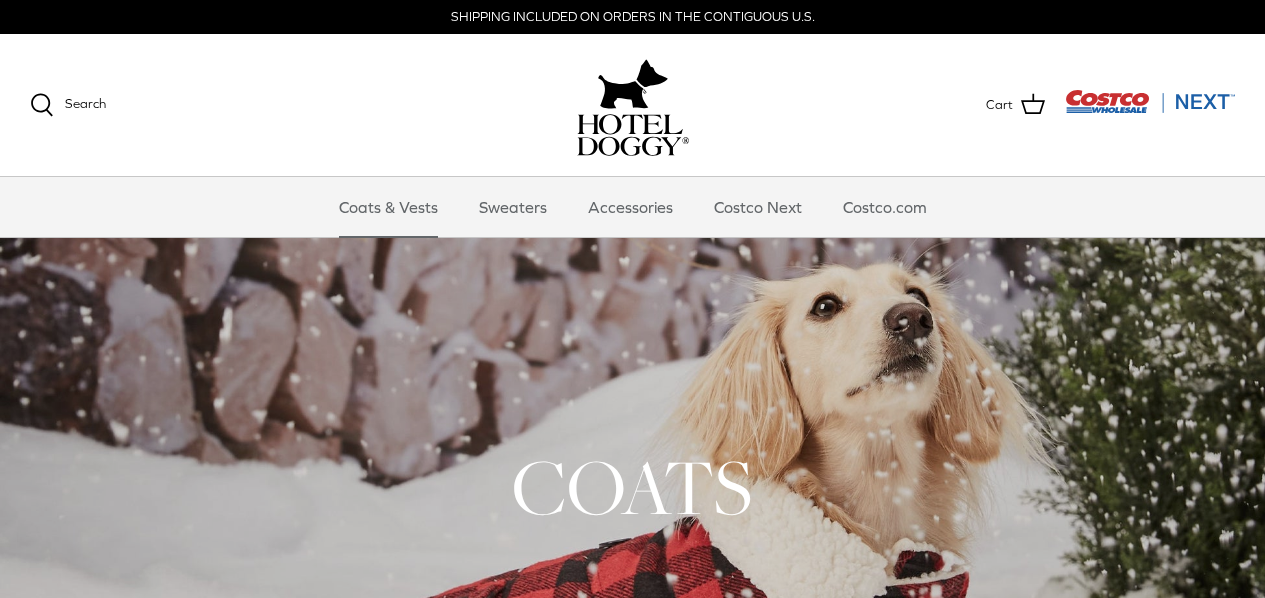 scroll, scrollTop: 0, scrollLeft: 0, axis: both 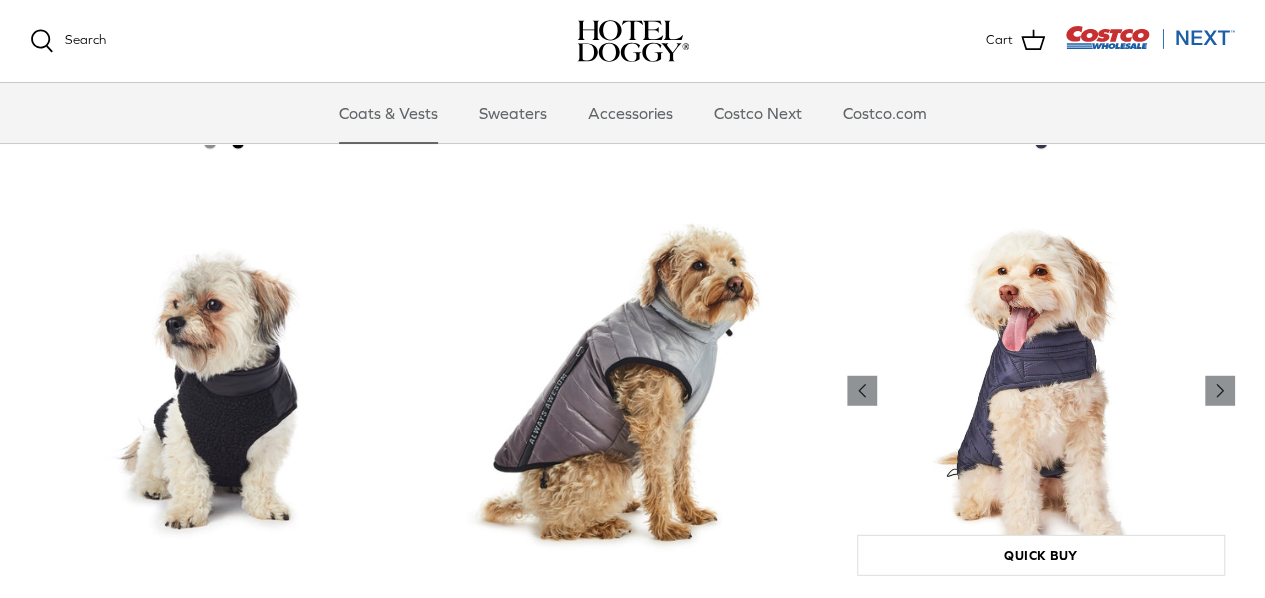 click at bounding box center (1041, 391) 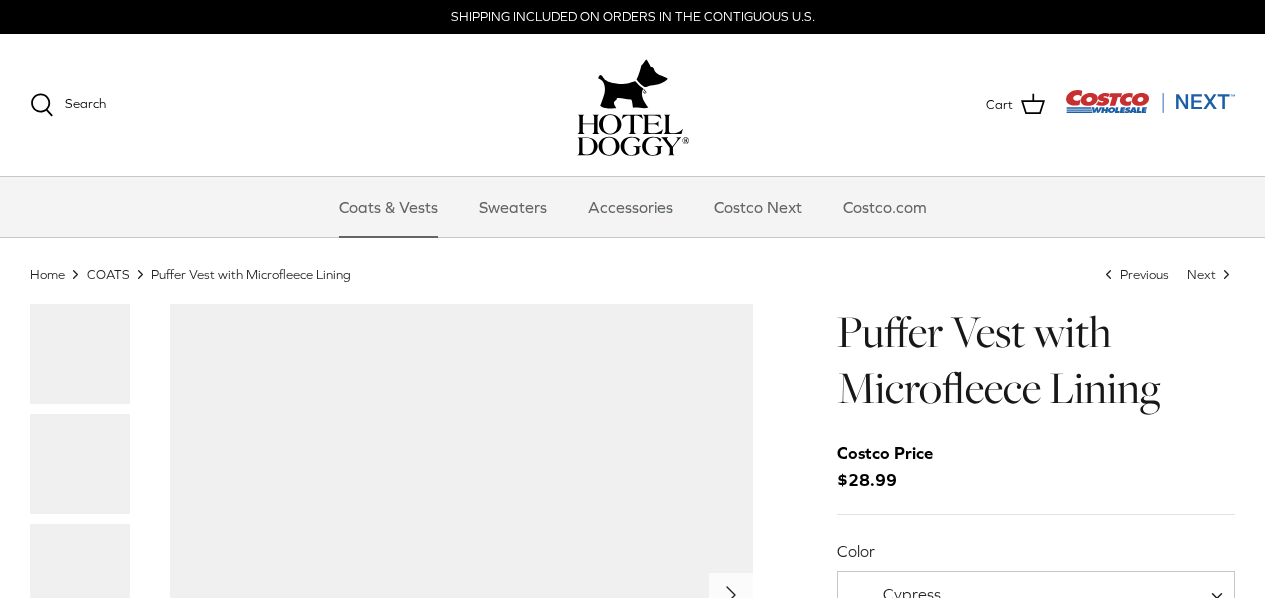 scroll, scrollTop: 0, scrollLeft: 0, axis: both 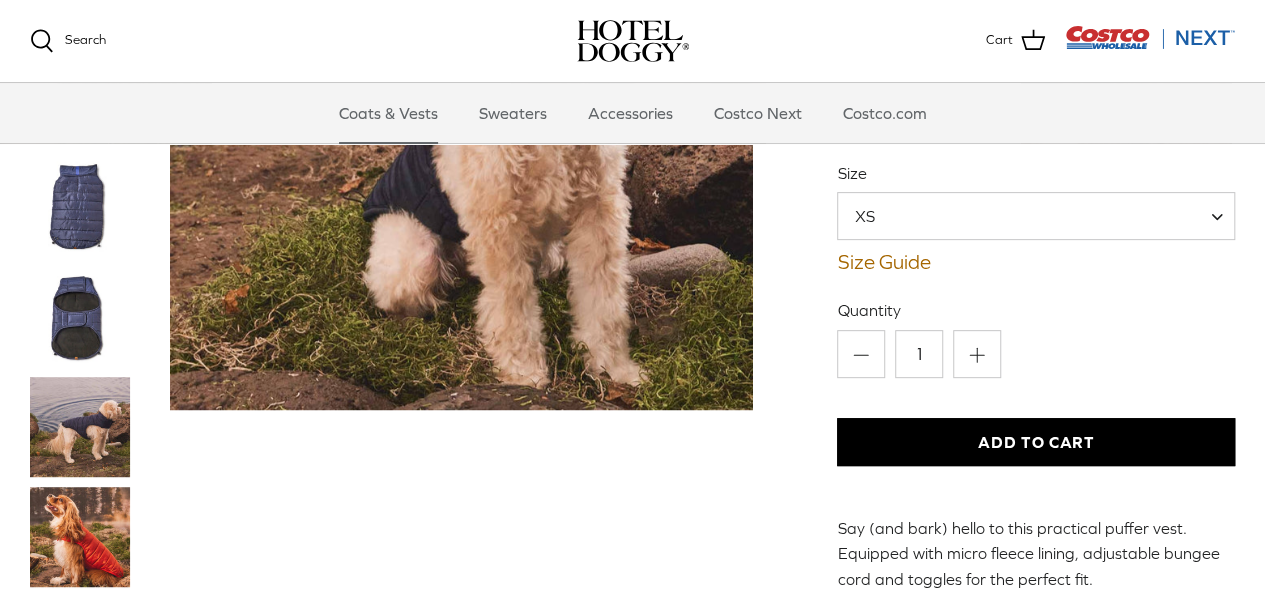 click at bounding box center [80, 427] 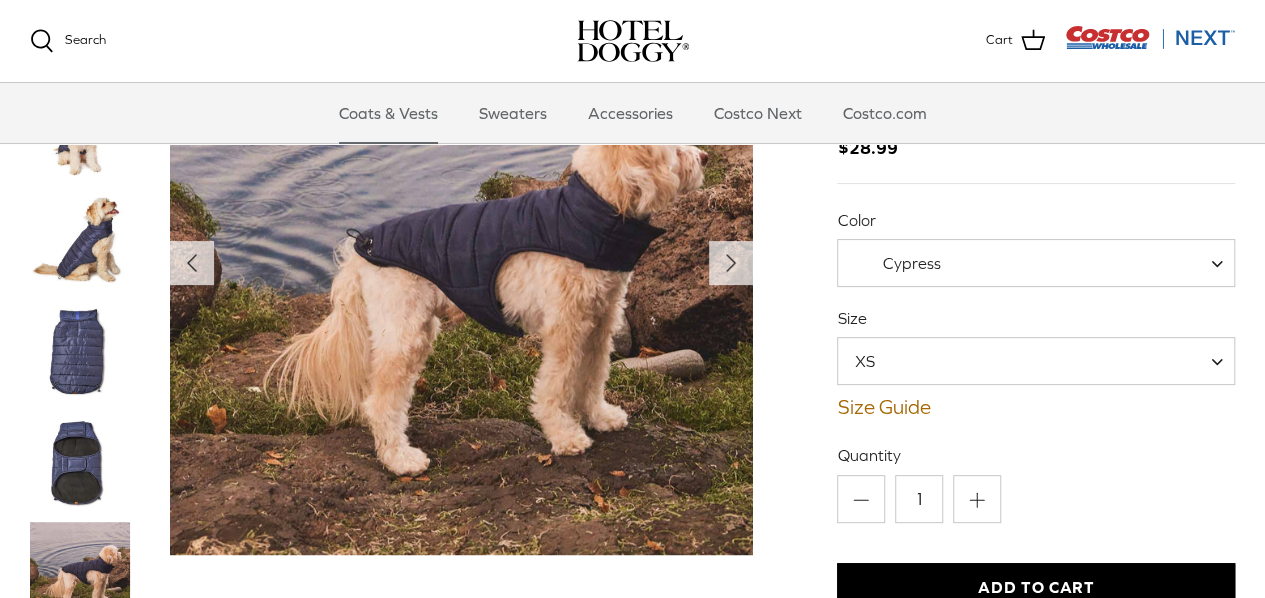 scroll, scrollTop: 127, scrollLeft: 0, axis: vertical 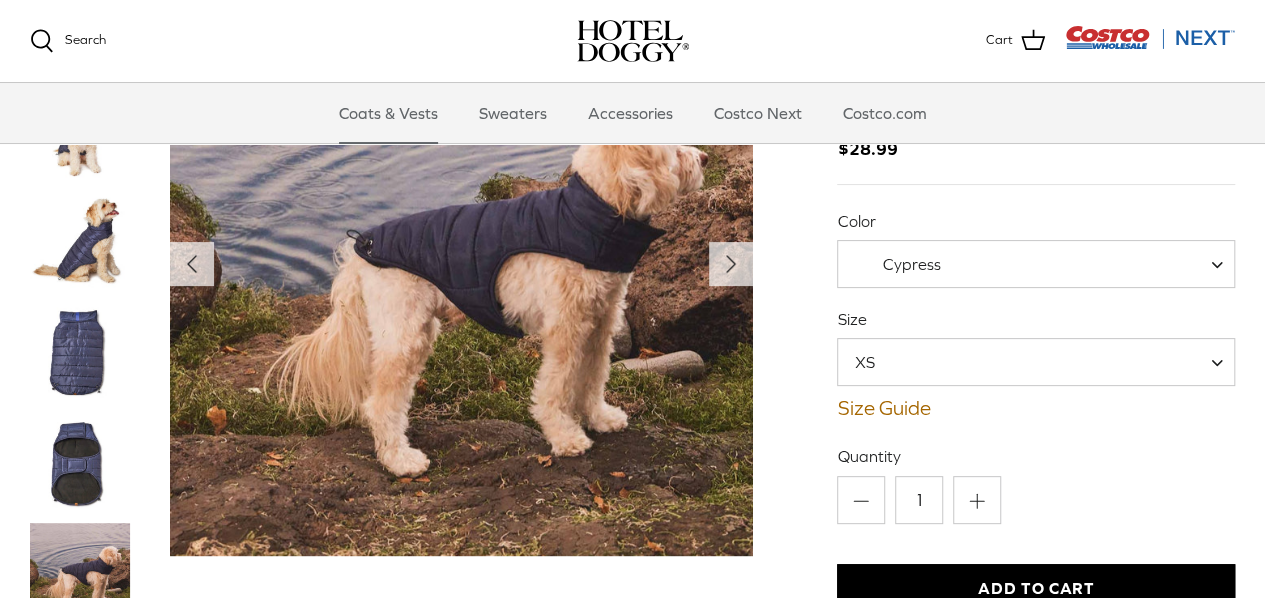 click at bounding box center [80, 353] 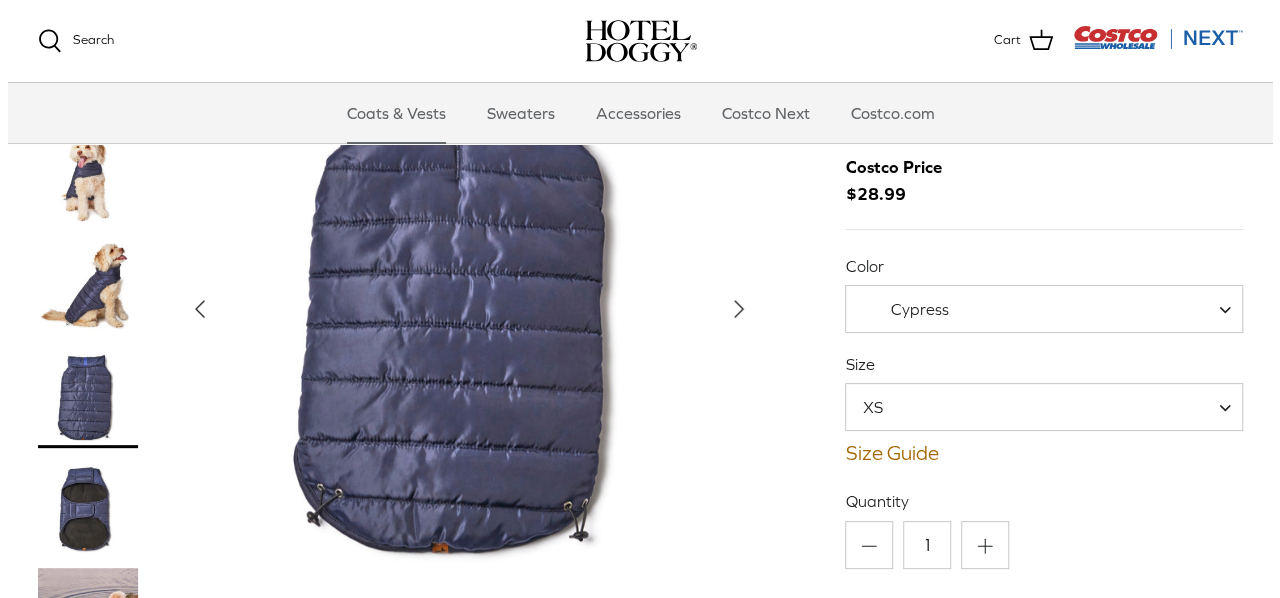 scroll, scrollTop: 65, scrollLeft: 0, axis: vertical 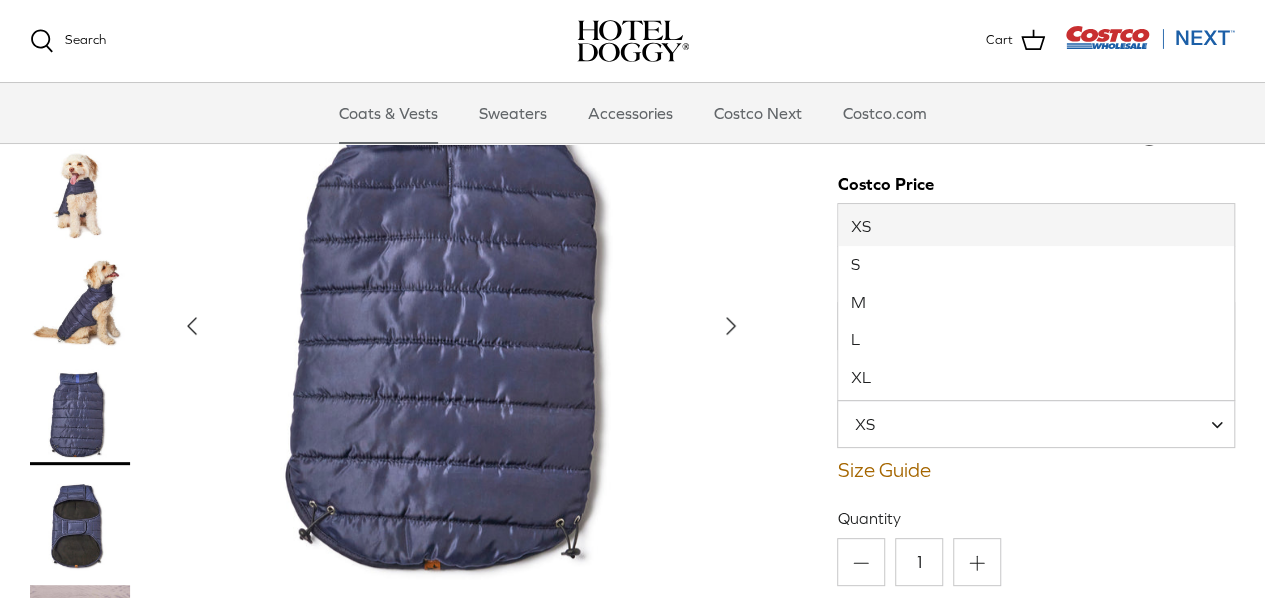 click on "XS" at bounding box center (876, 424) 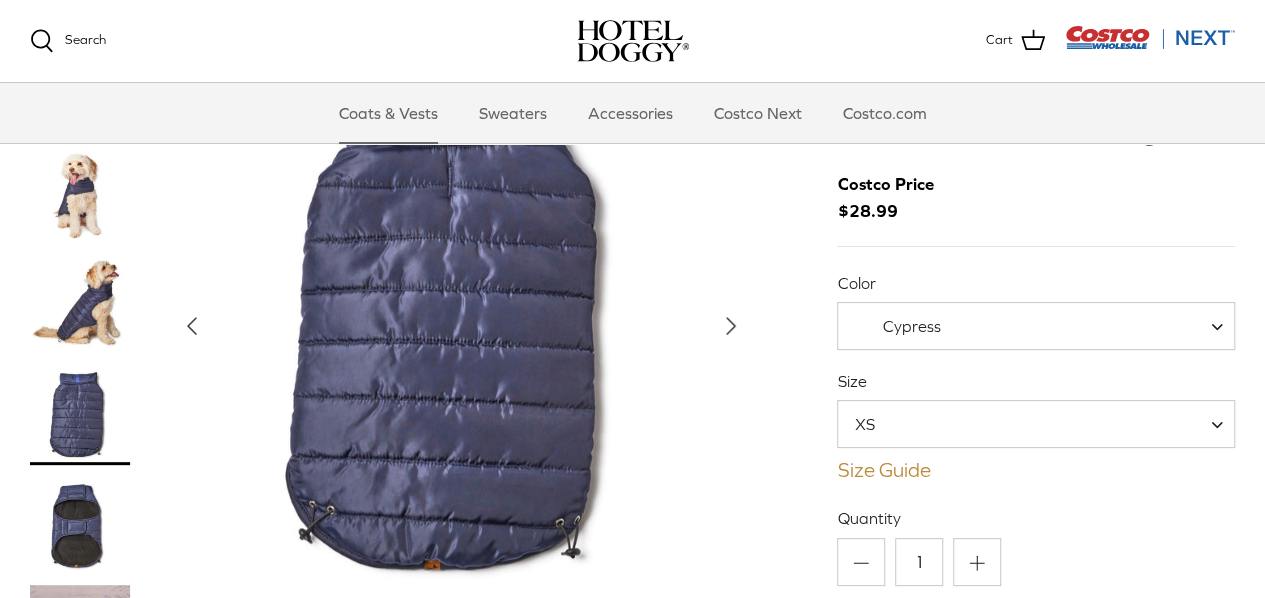 click on "Size Guide" at bounding box center (1036, 470) 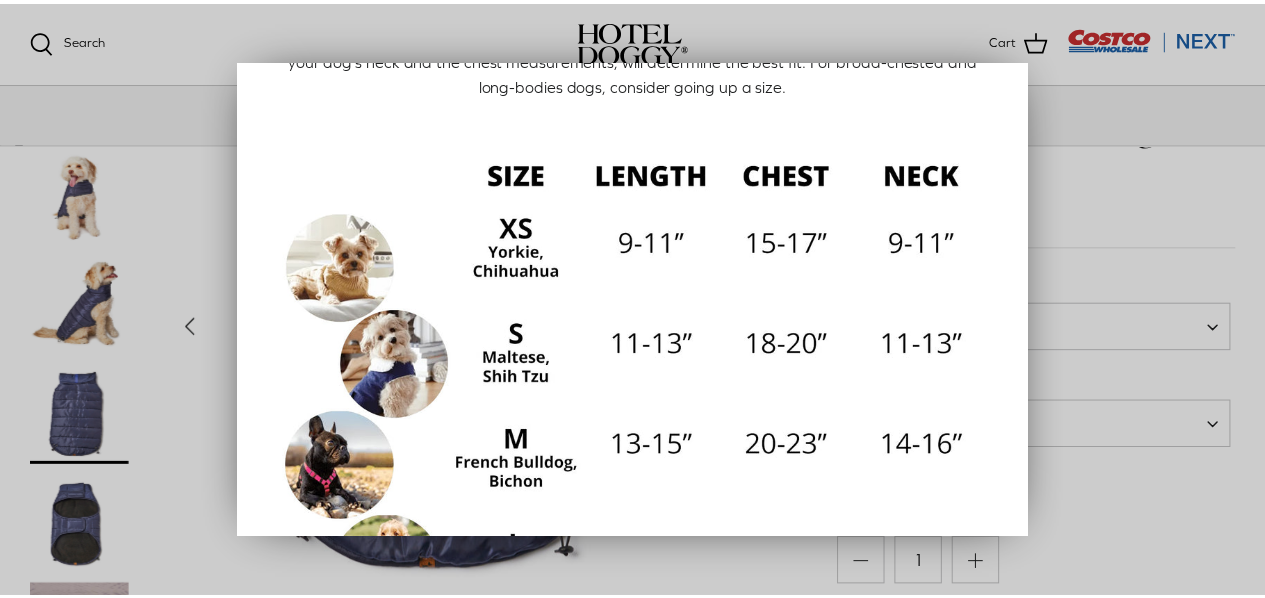 scroll, scrollTop: 177, scrollLeft: 0, axis: vertical 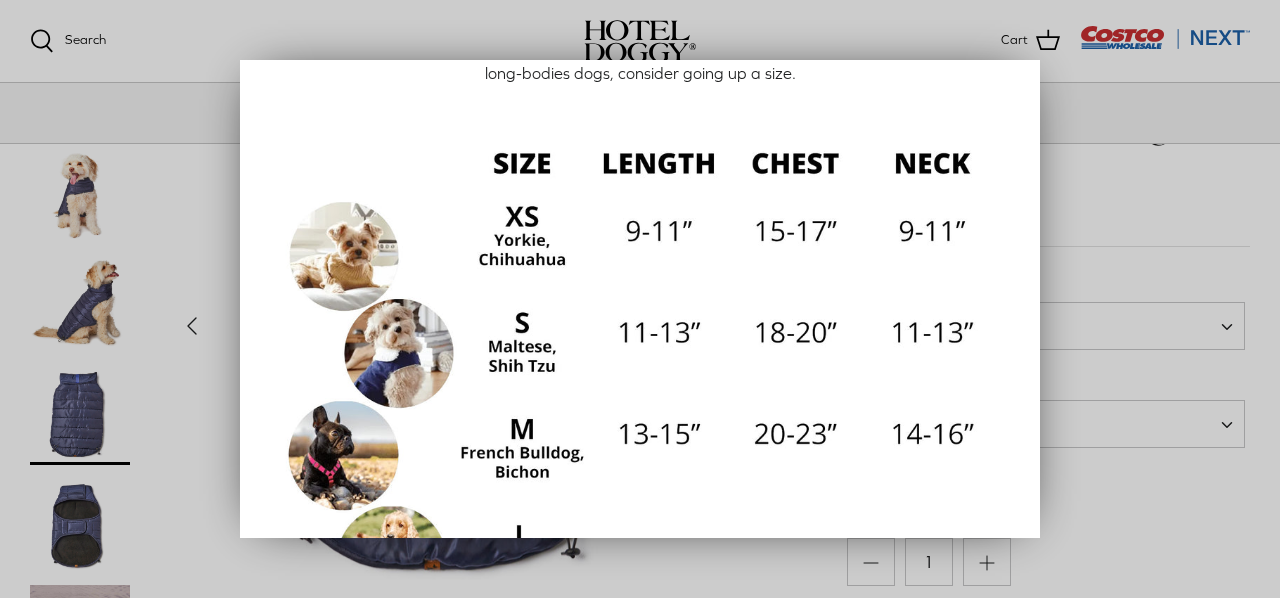 click at bounding box center (640, 299) 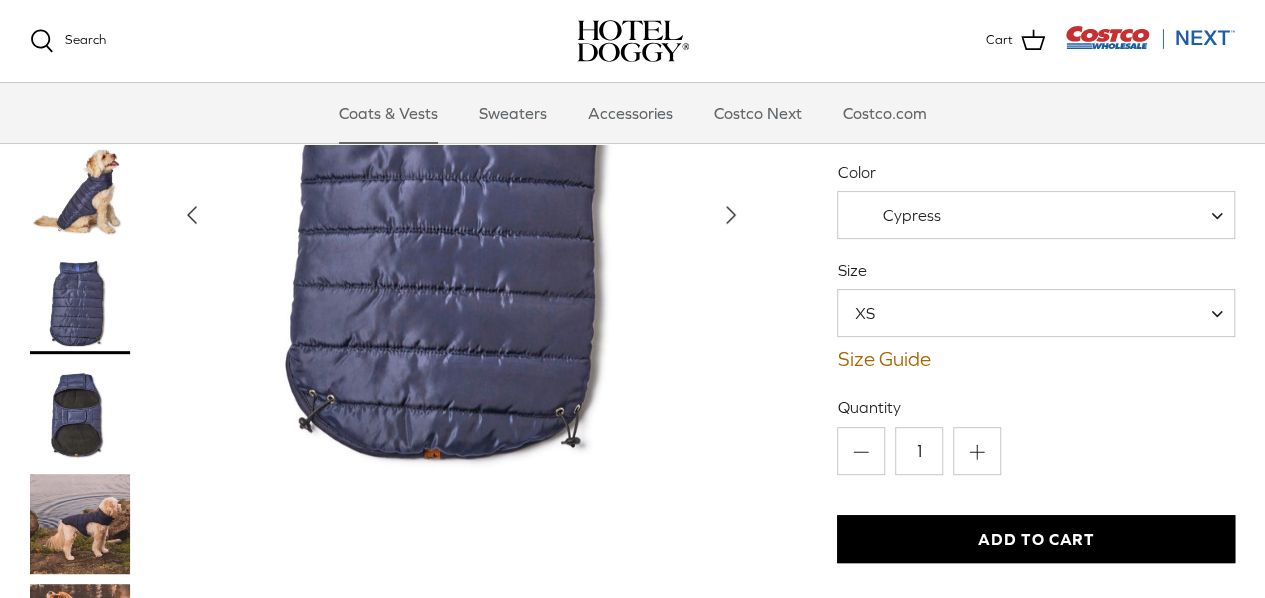 scroll, scrollTop: 177, scrollLeft: 0, axis: vertical 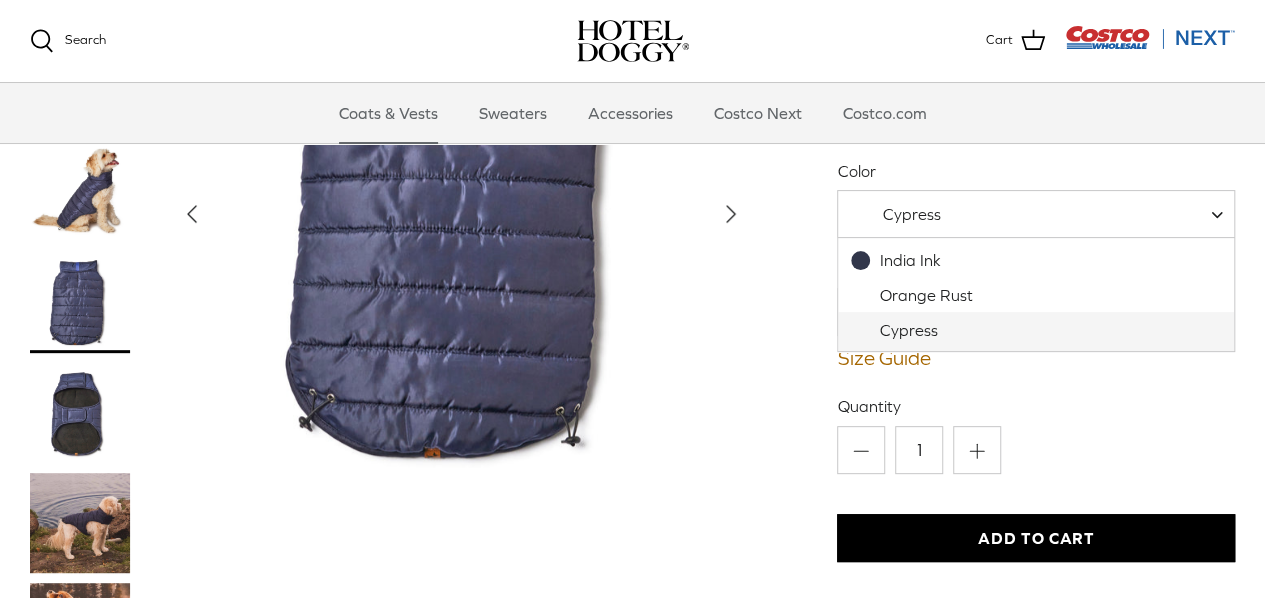 click on "Cypress" at bounding box center (897, 214) 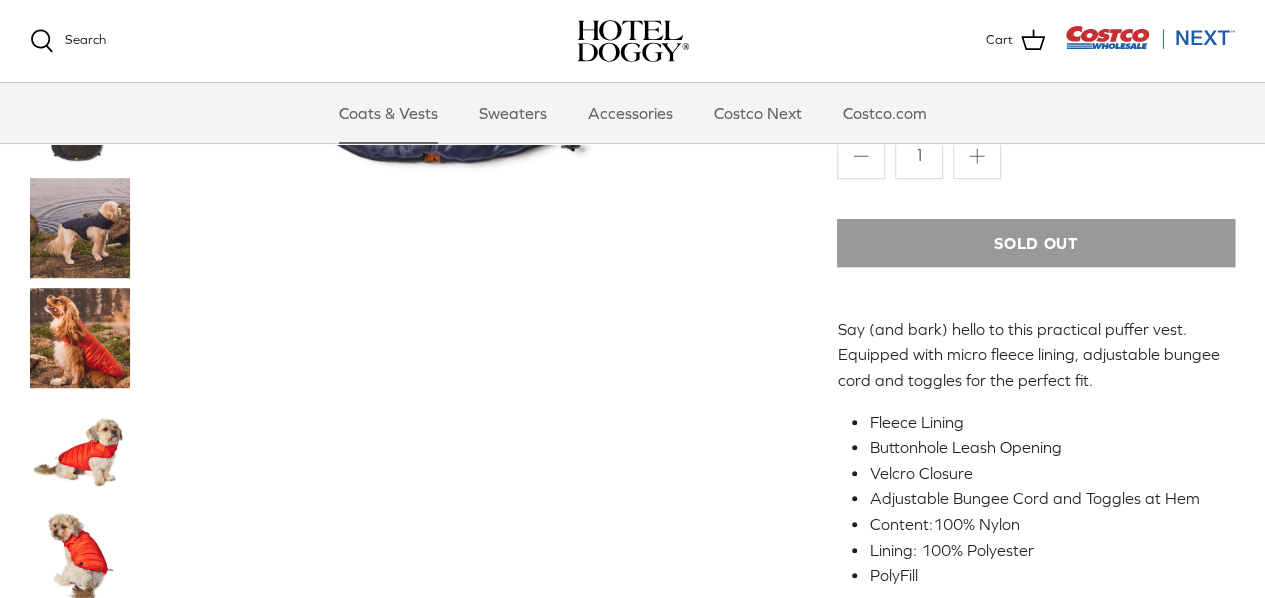 scroll, scrollTop: 476, scrollLeft: 0, axis: vertical 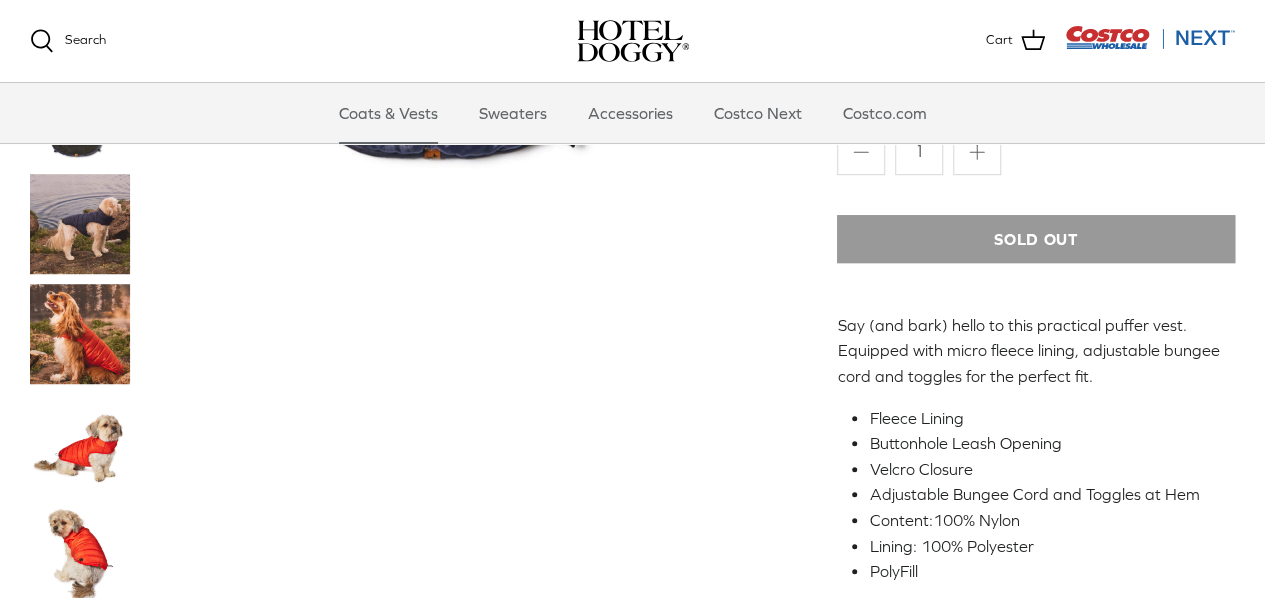 click at bounding box center [80, 444] 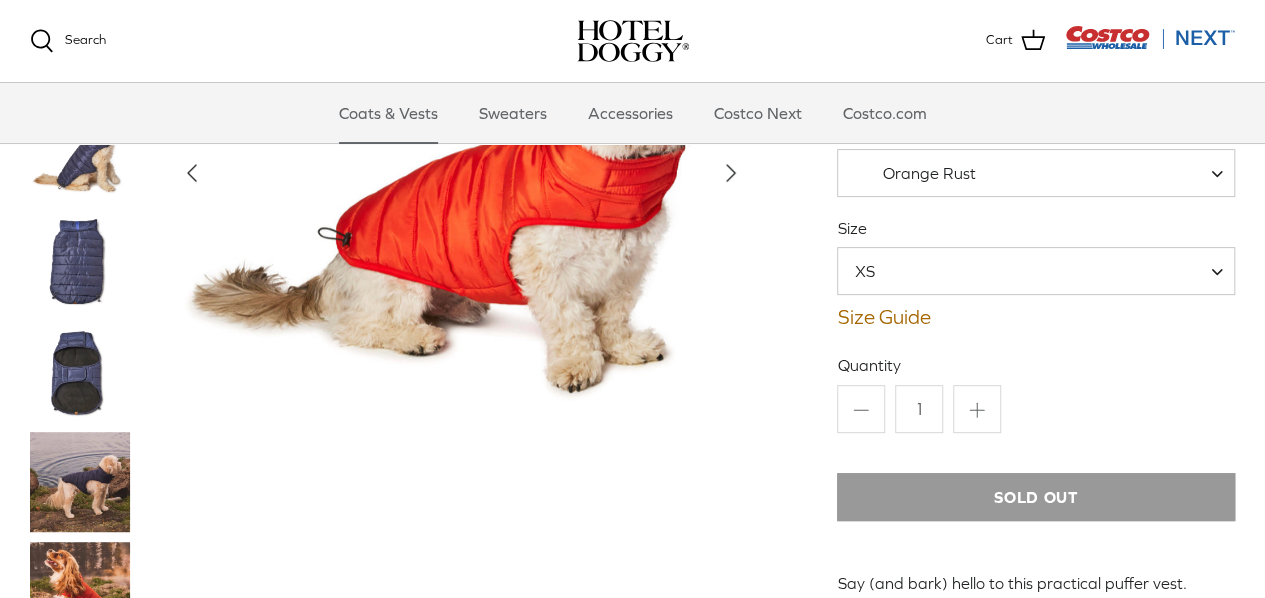 scroll, scrollTop: 220, scrollLeft: 0, axis: vertical 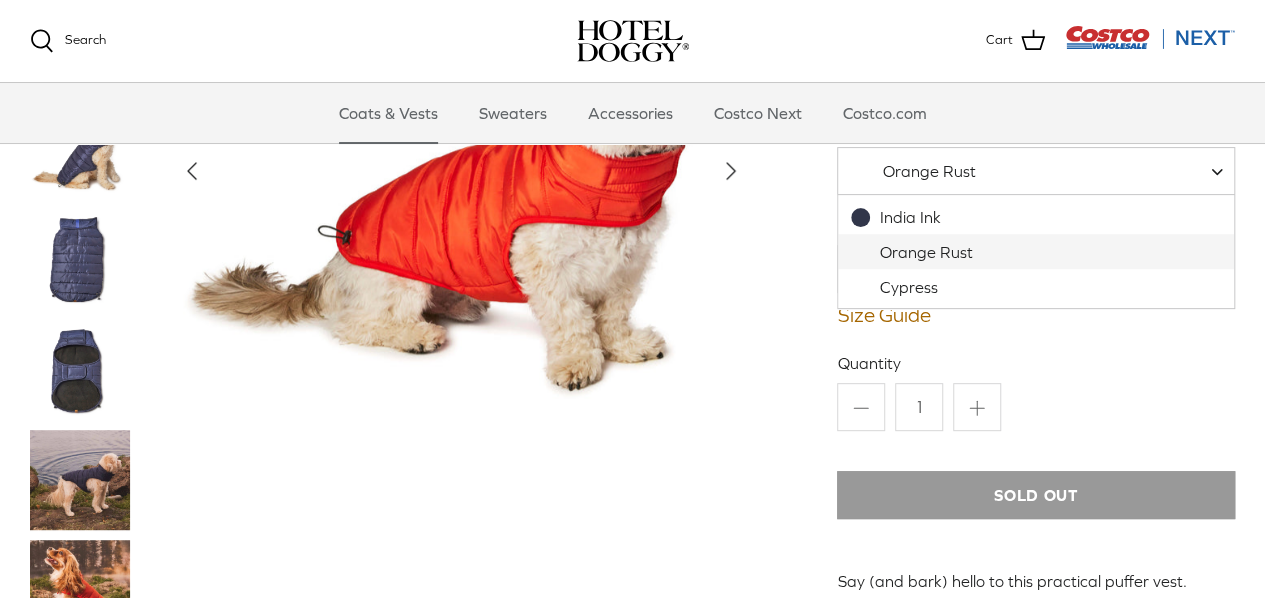 click on "Orange Rust" at bounding box center [929, 171] 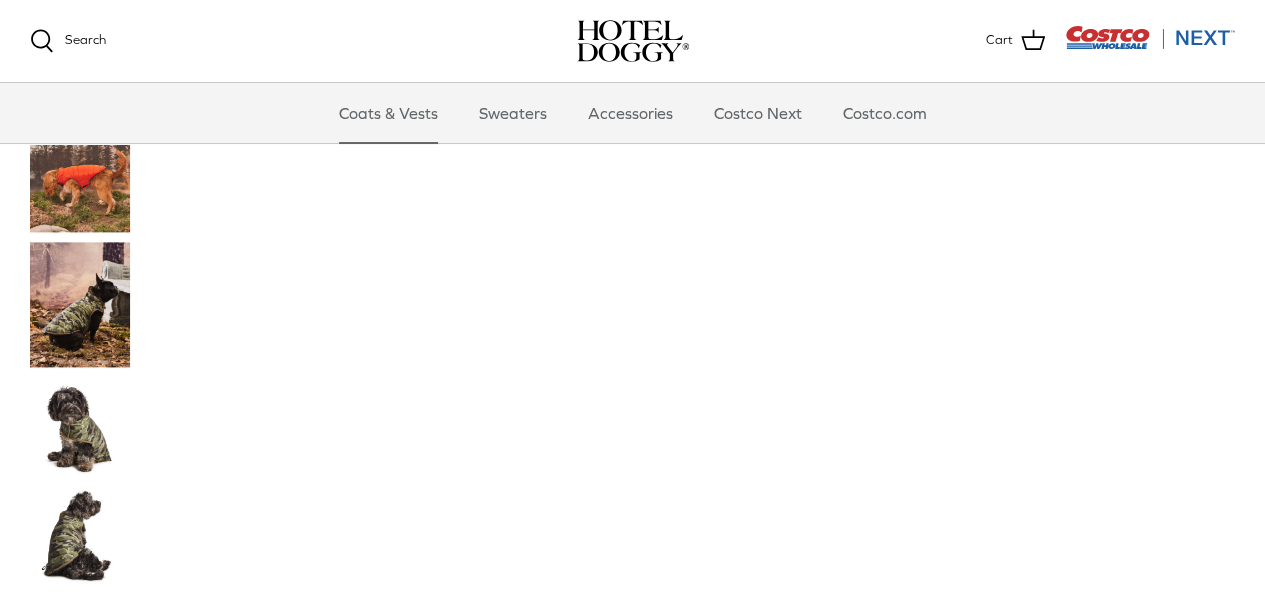 scroll, scrollTop: 1179, scrollLeft: 0, axis: vertical 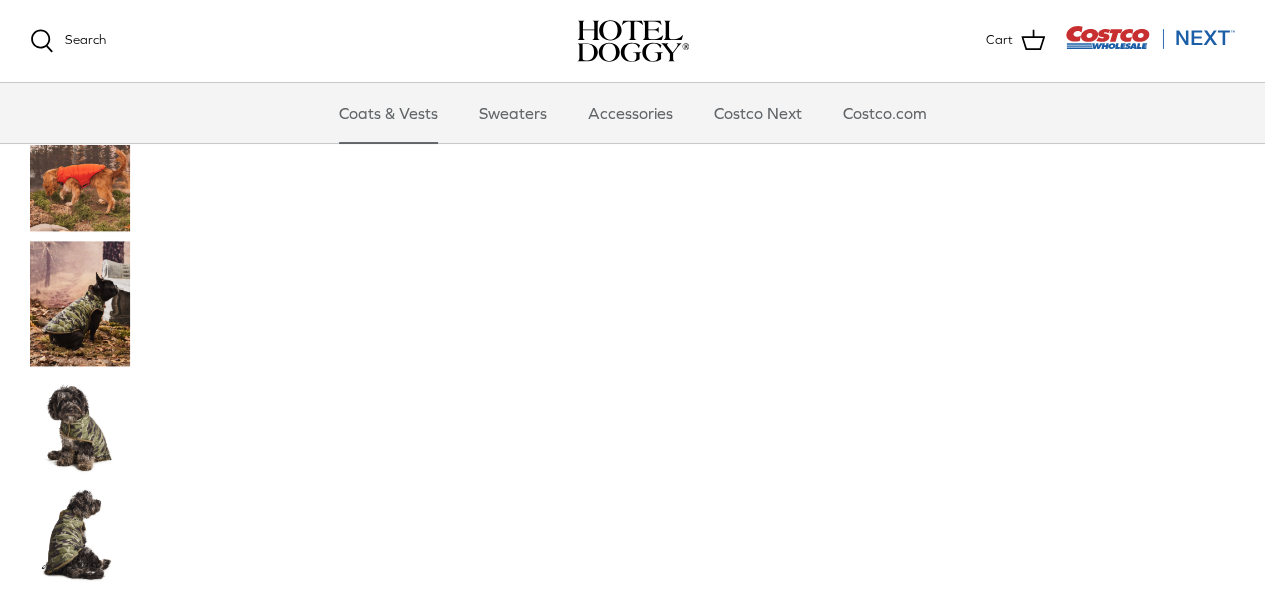 click at bounding box center [80, 303] 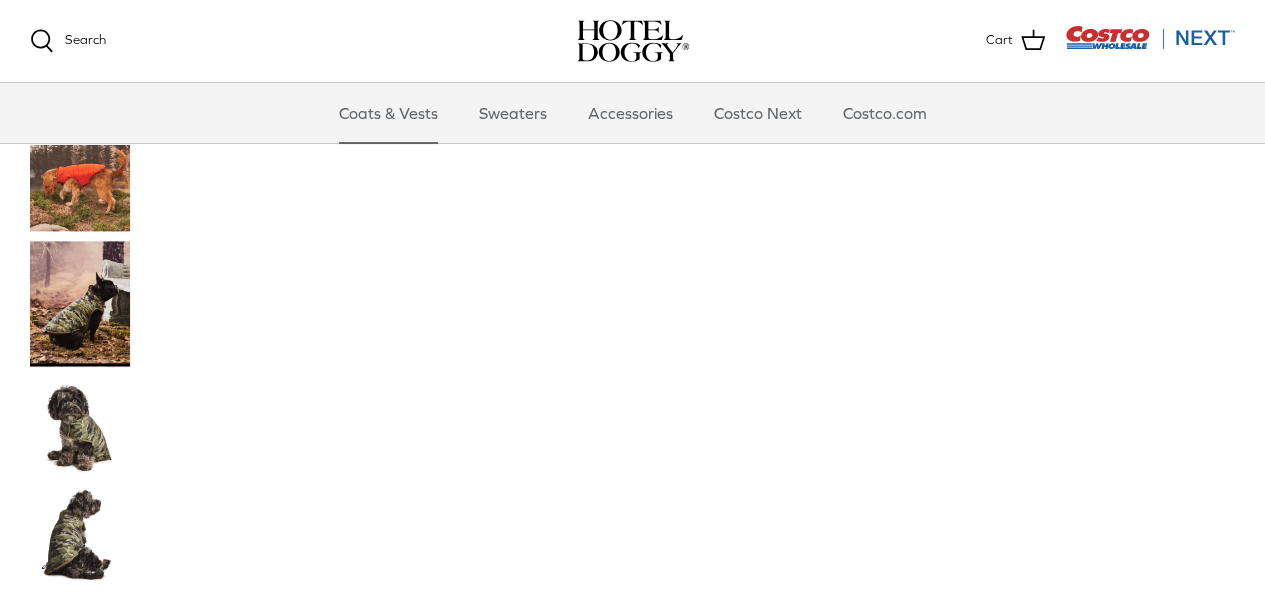 click at bounding box center (80, 426) 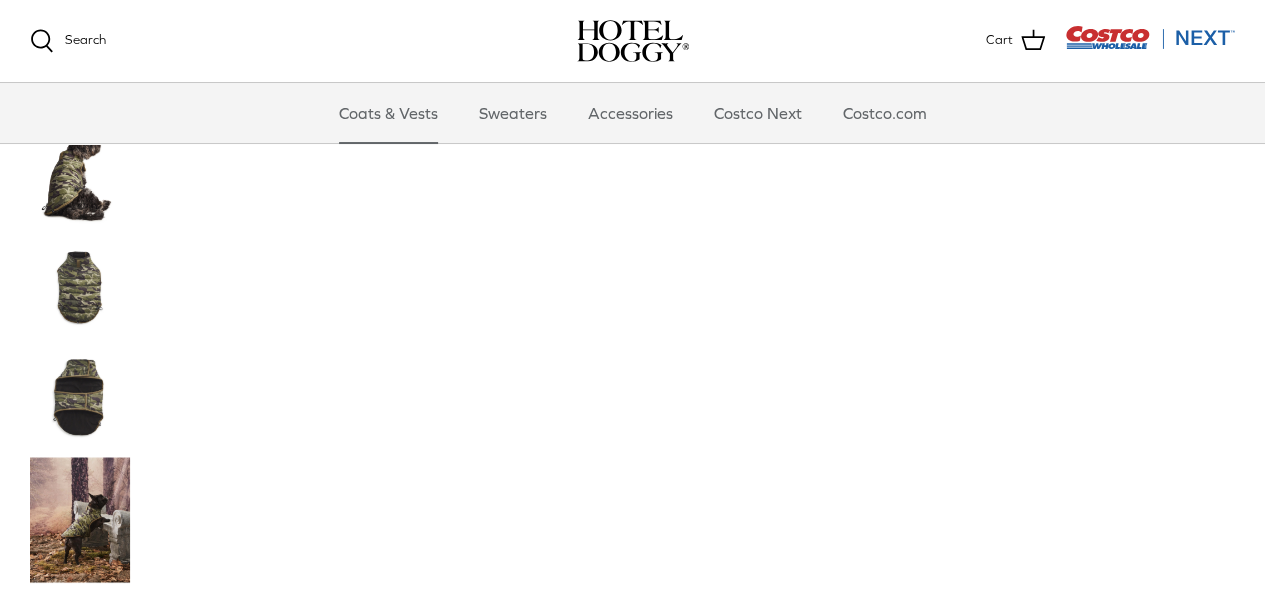 scroll, scrollTop: 1564, scrollLeft: 0, axis: vertical 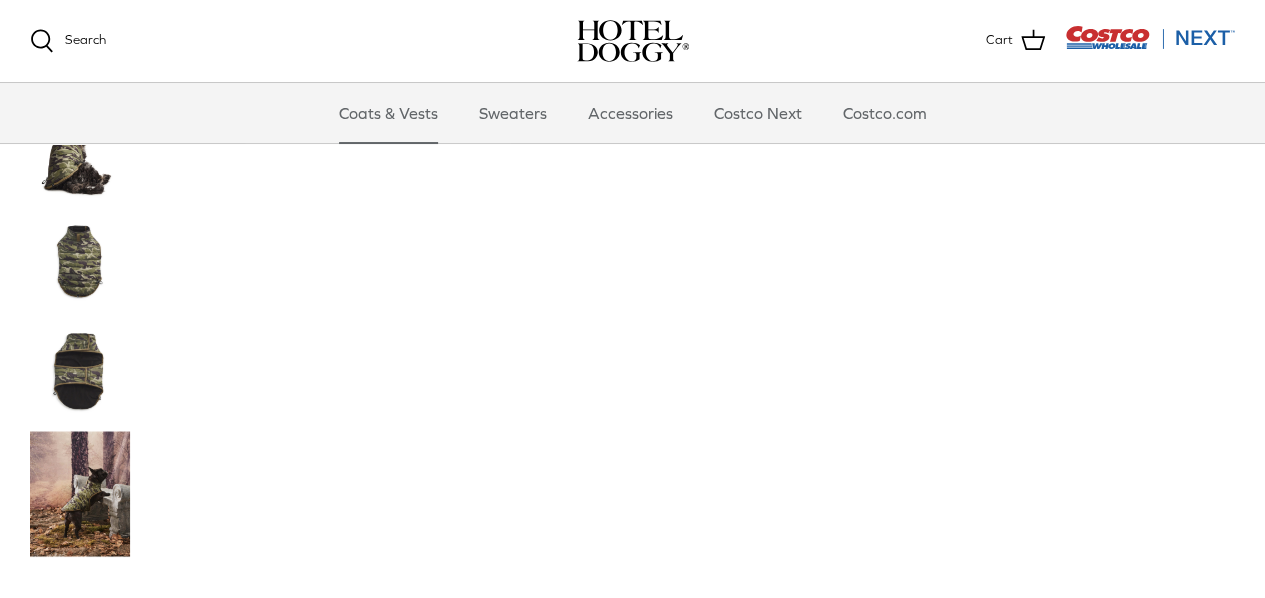 click at bounding box center [80, 261] 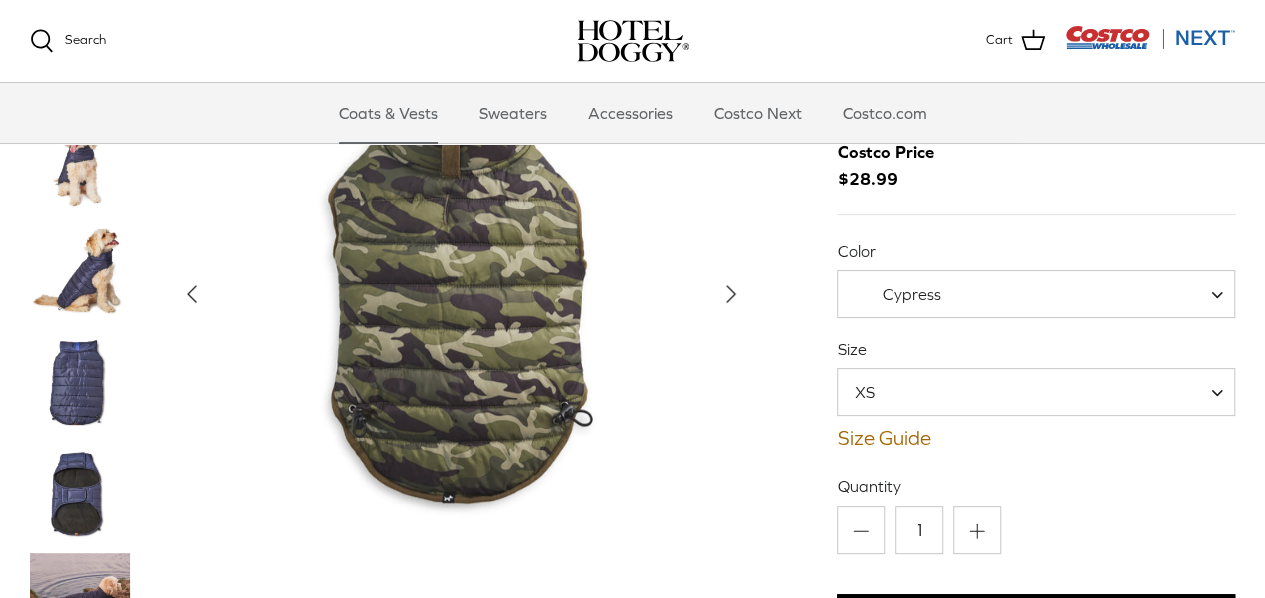 scroll, scrollTop: 91, scrollLeft: 0, axis: vertical 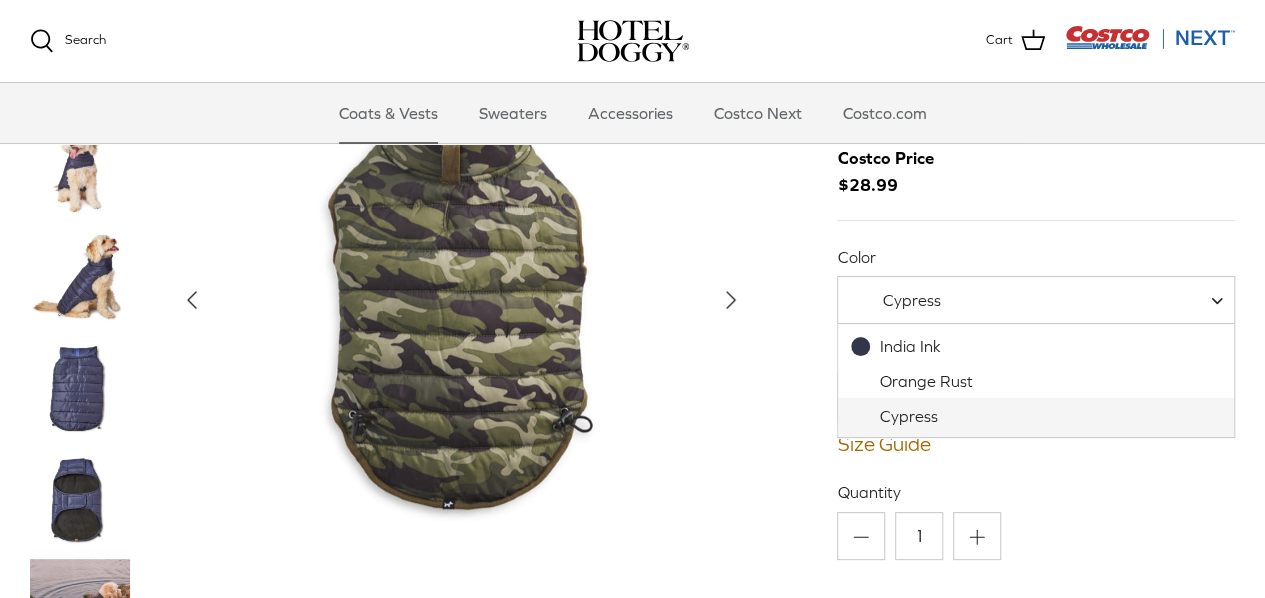 click on "Cypress" at bounding box center (912, 300) 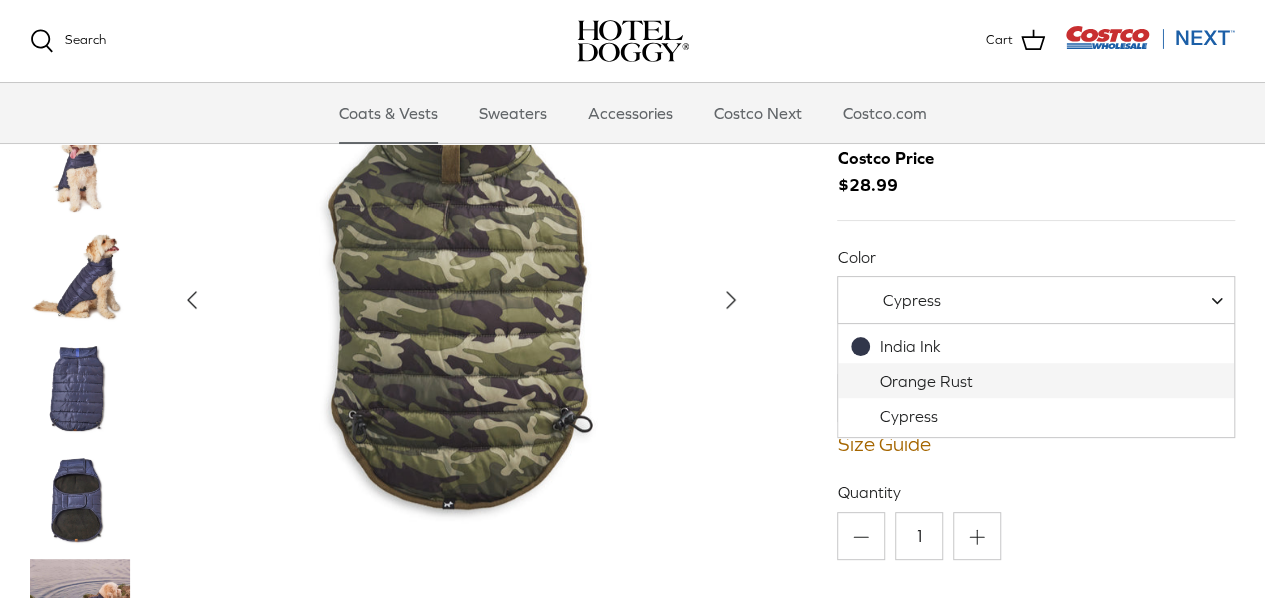 select on "Orange Rust" 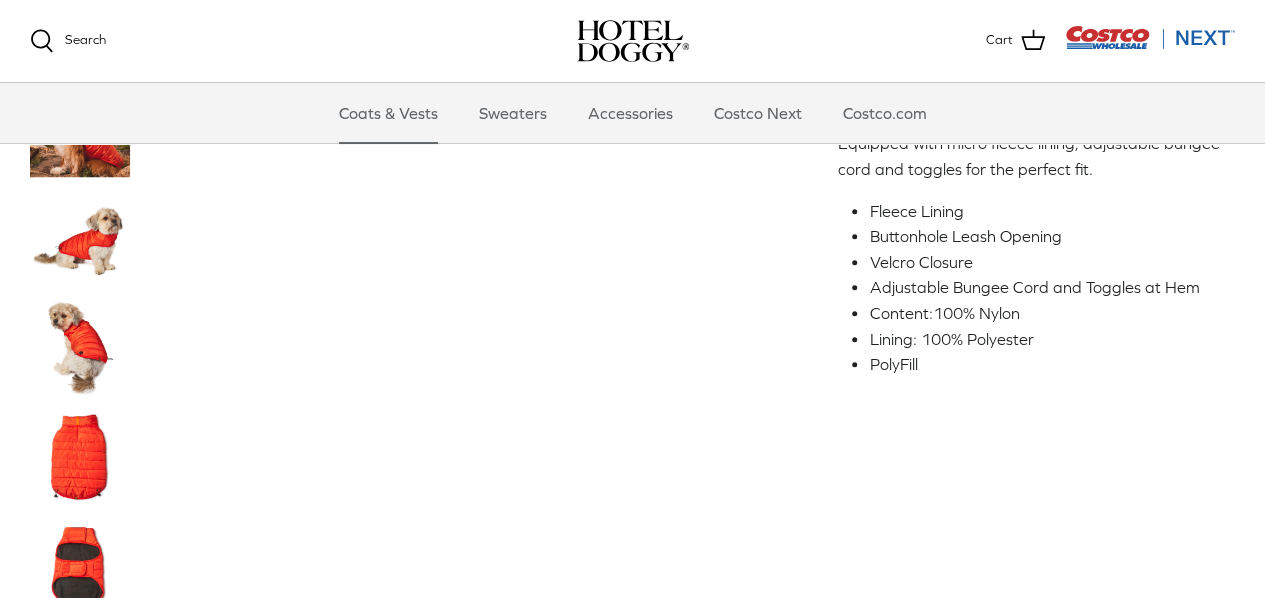 scroll, scrollTop: 708, scrollLeft: 0, axis: vertical 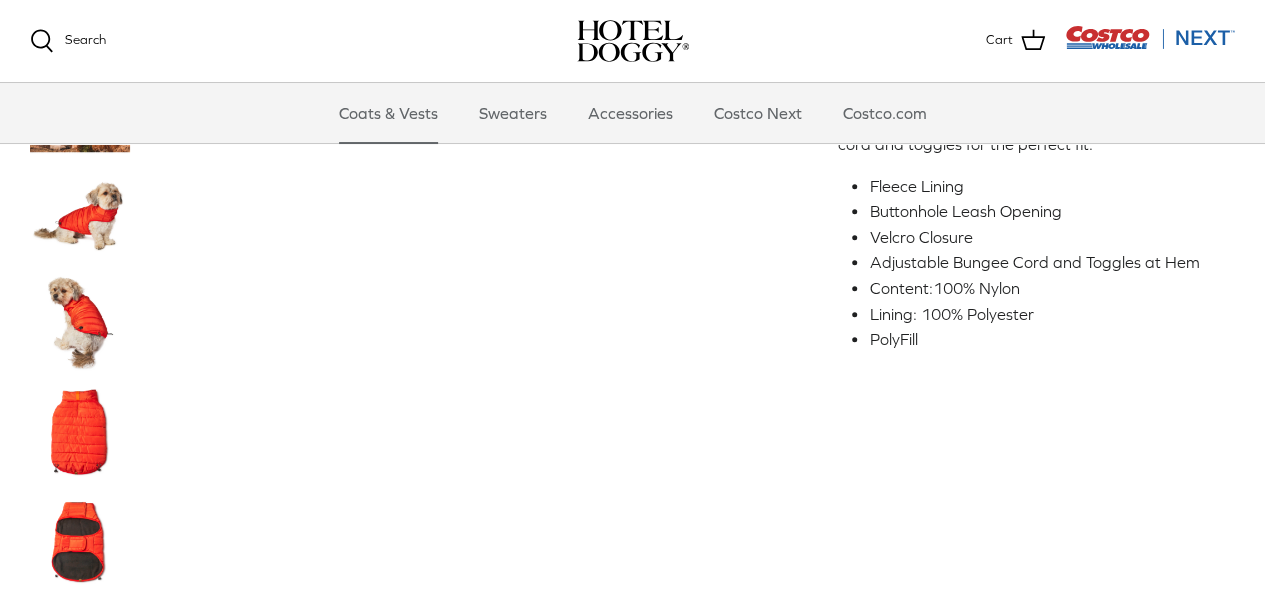 click at bounding box center (80, 322) 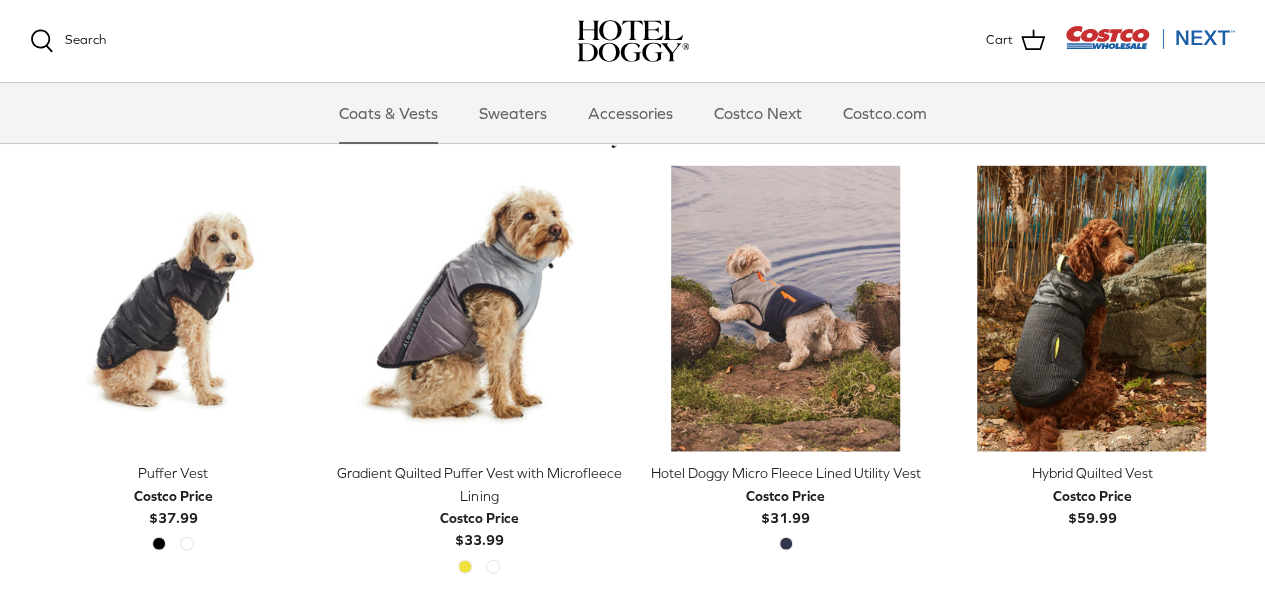 scroll, scrollTop: 2067, scrollLeft: 0, axis: vertical 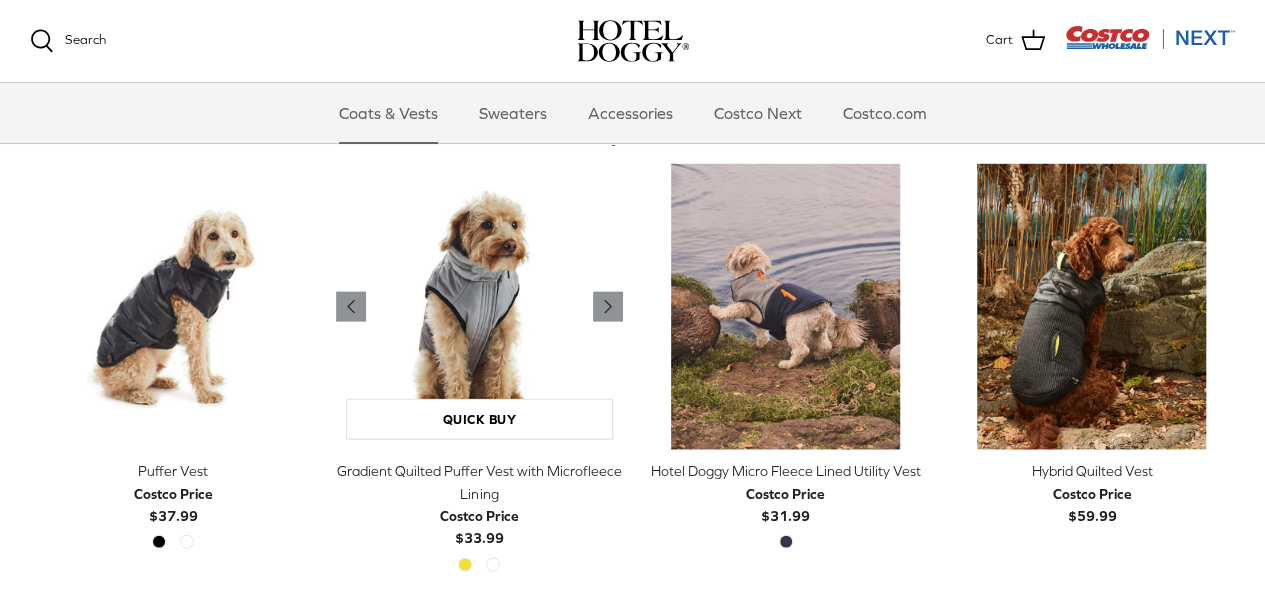 click at bounding box center [479, 307] 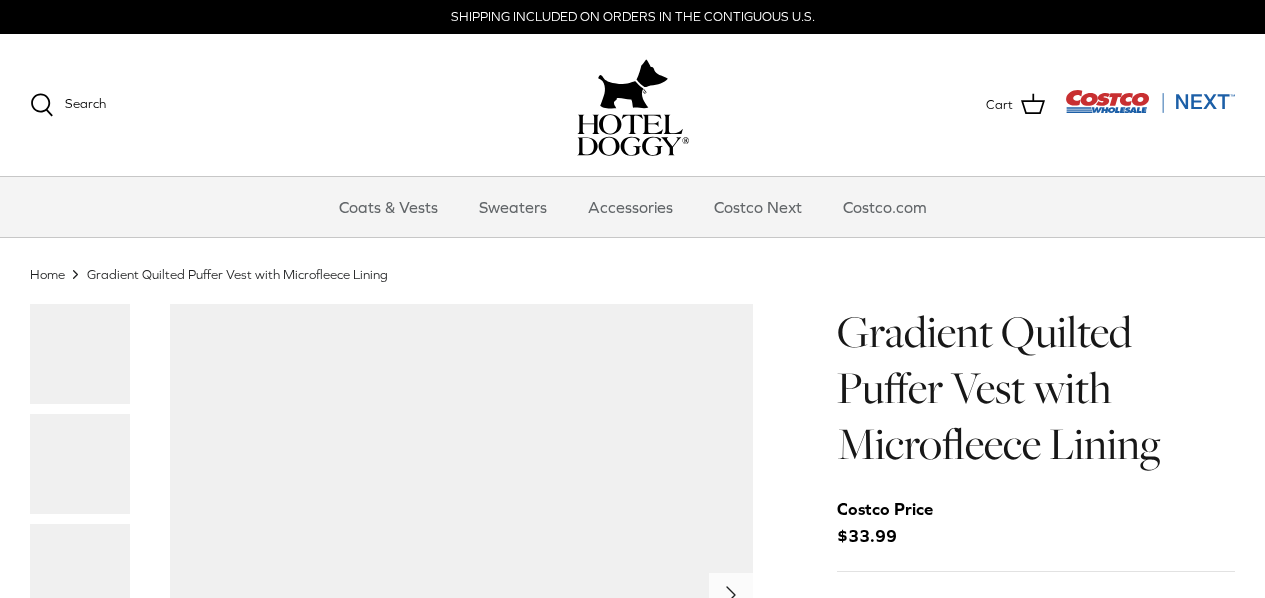 scroll, scrollTop: 0, scrollLeft: 0, axis: both 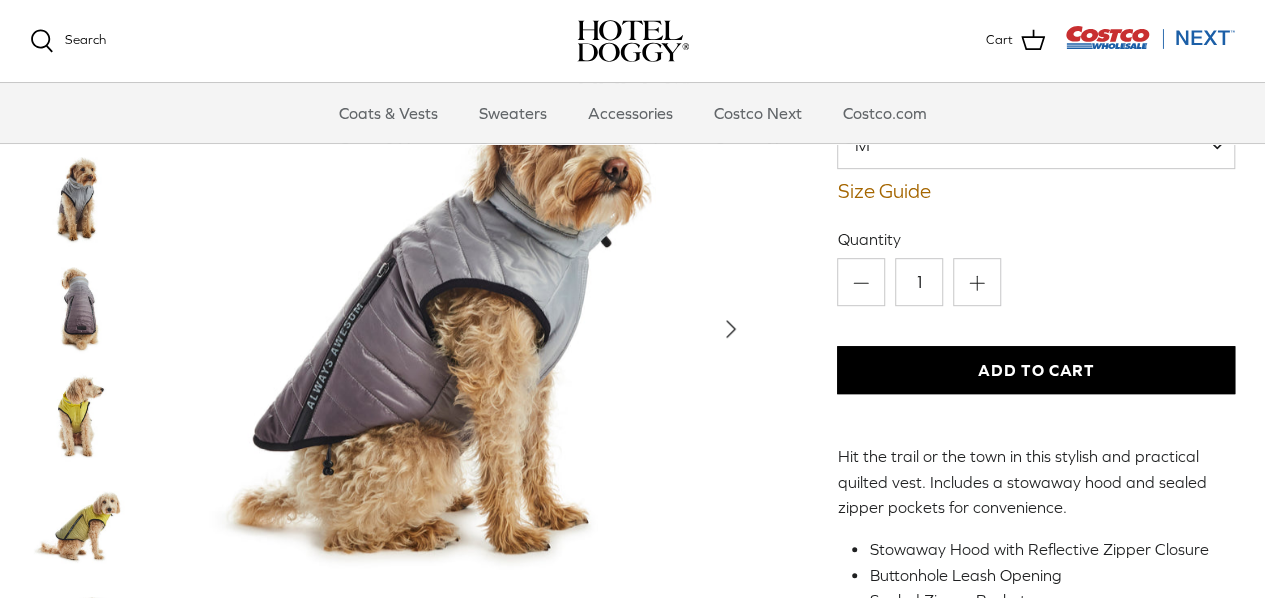 click at bounding box center [80, 418] 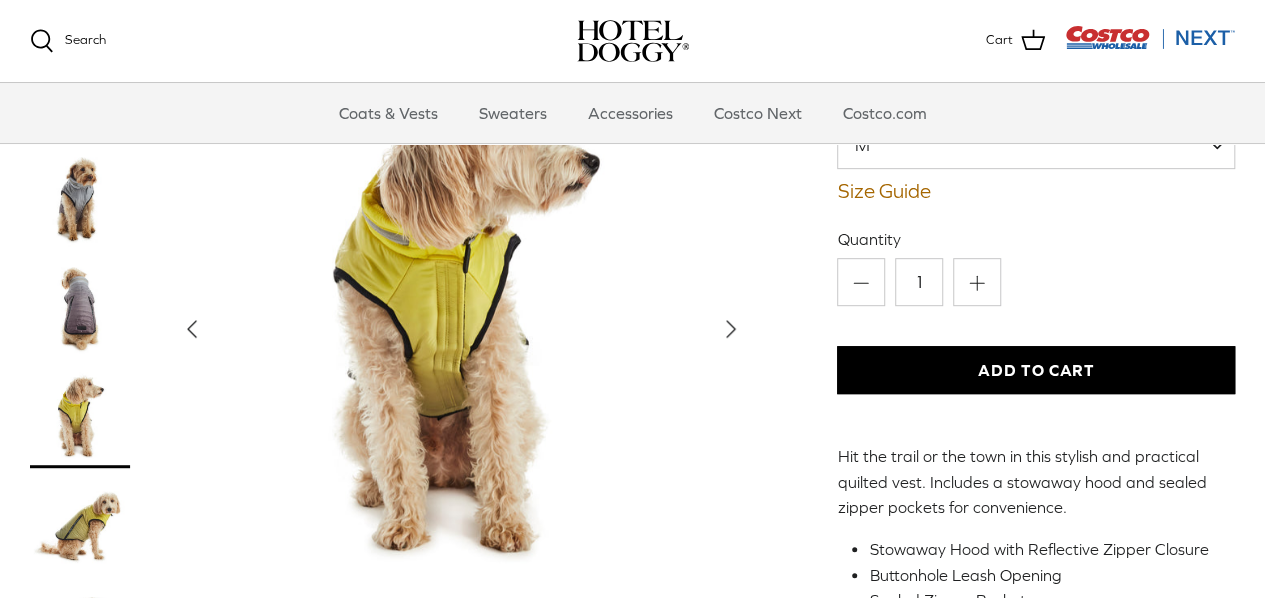 click at bounding box center [80, 528] 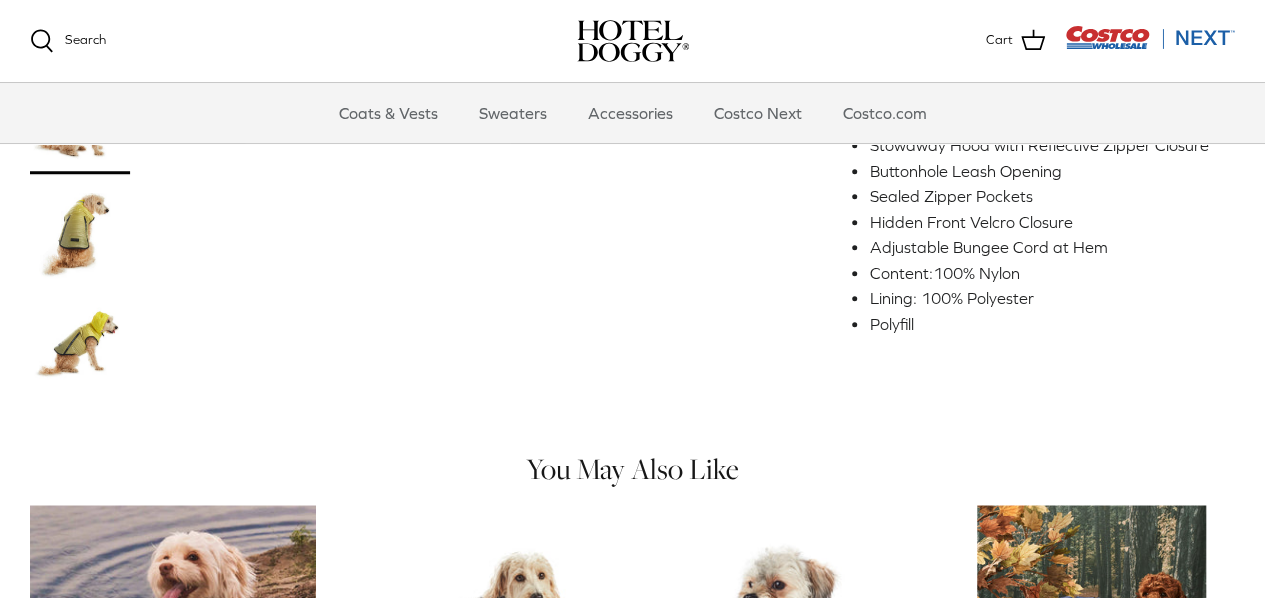scroll, scrollTop: 806, scrollLeft: 0, axis: vertical 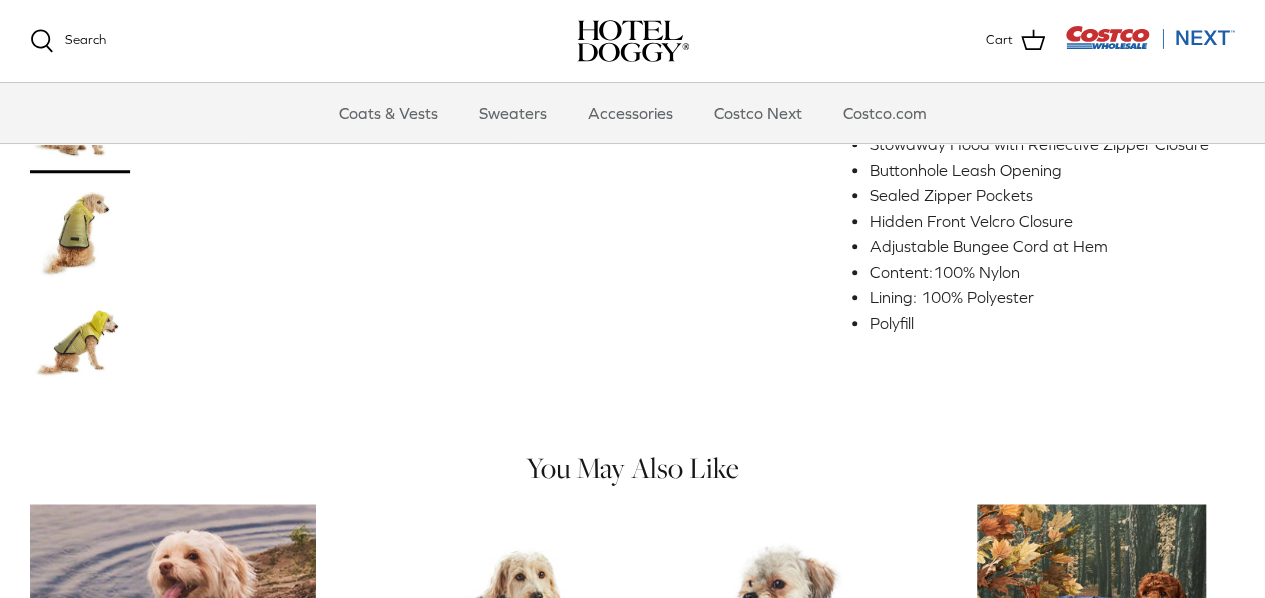 click at bounding box center (80, 343) 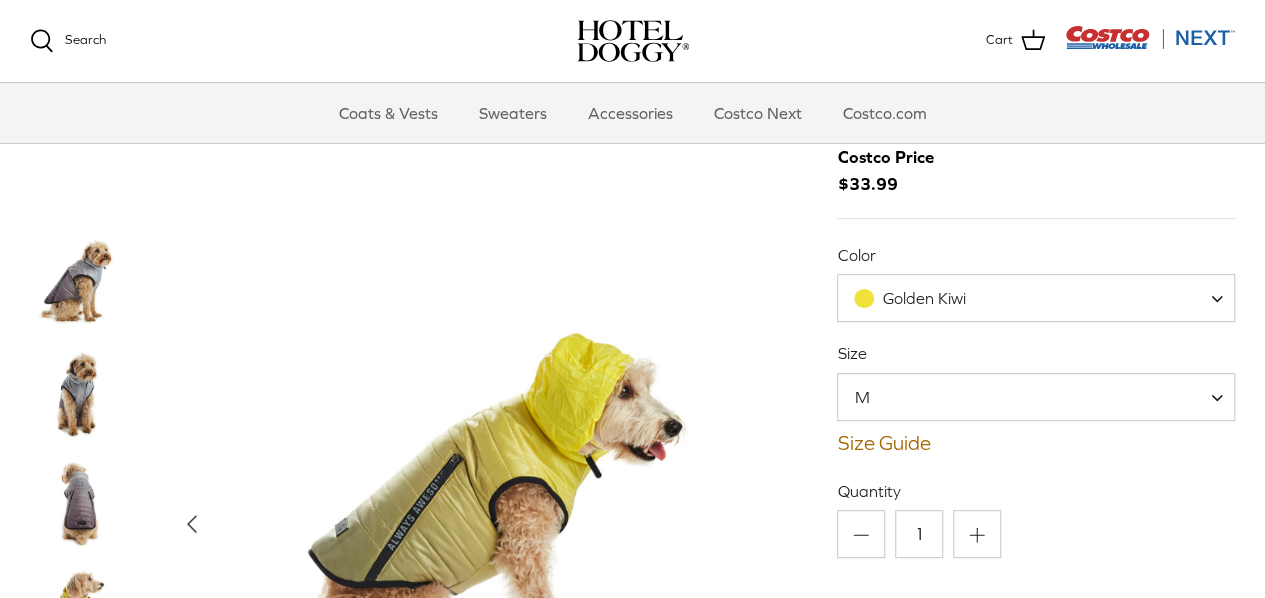scroll, scrollTop: 140, scrollLeft: 0, axis: vertical 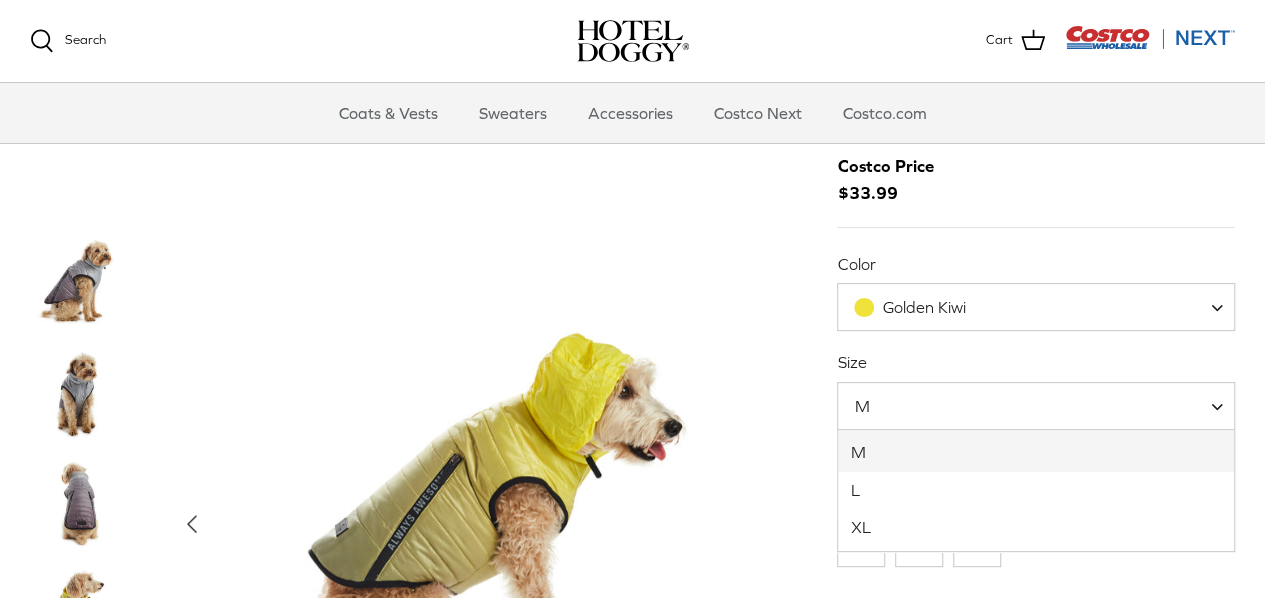 click on "M" at bounding box center (1036, 406) 